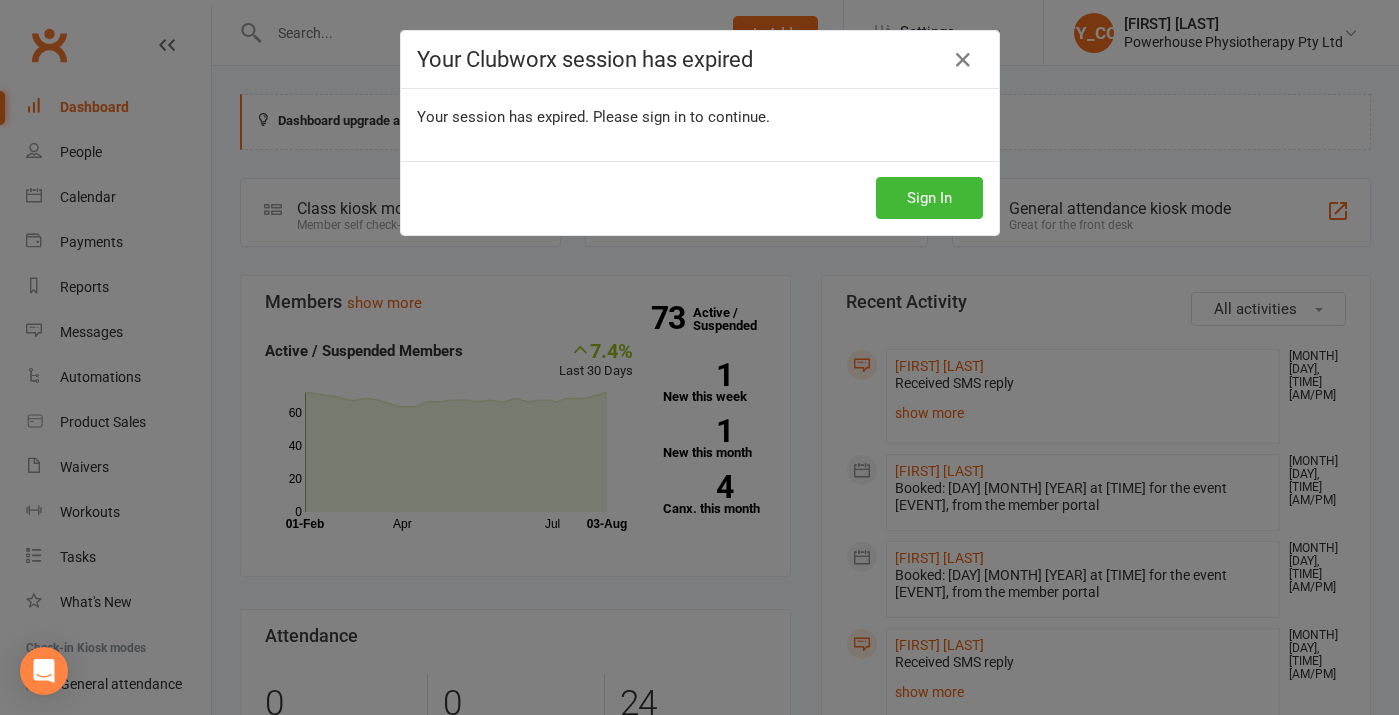 scroll, scrollTop: 1581, scrollLeft: 0, axis: vertical 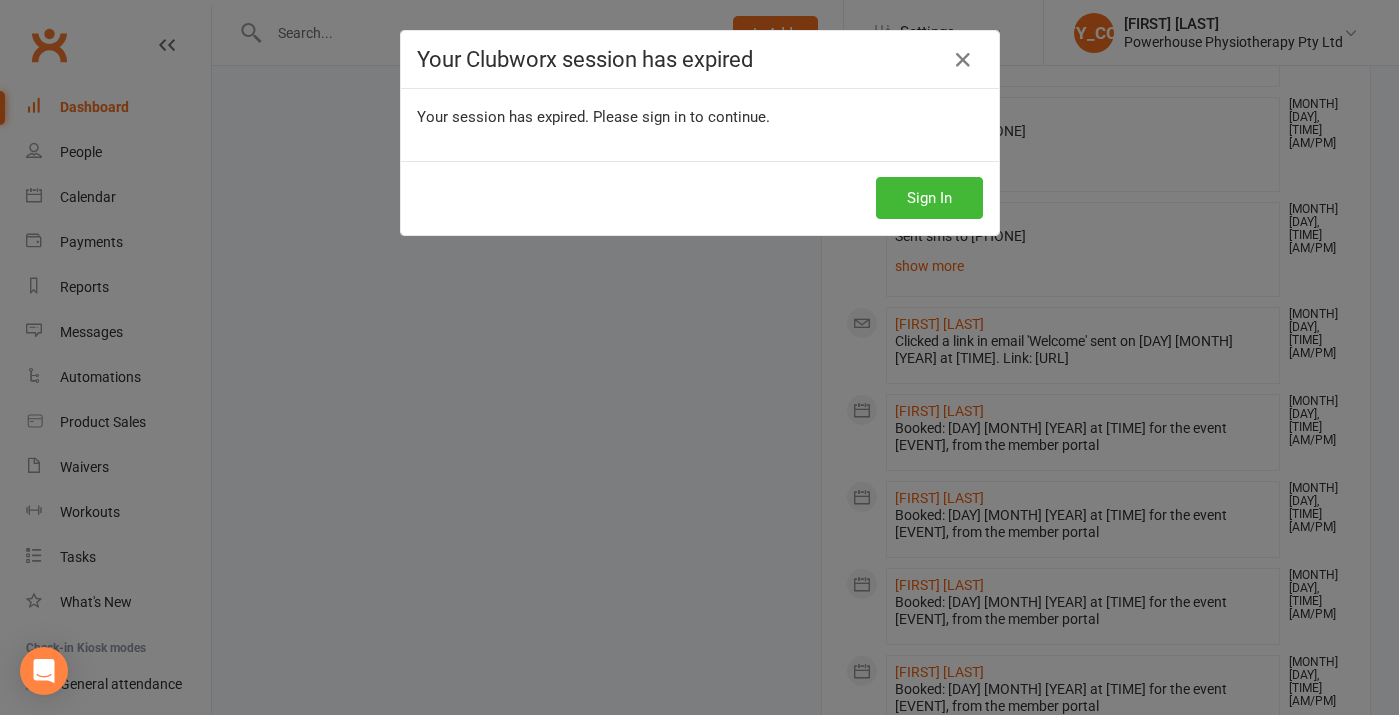 click on "Sign In" at bounding box center (929, 198) 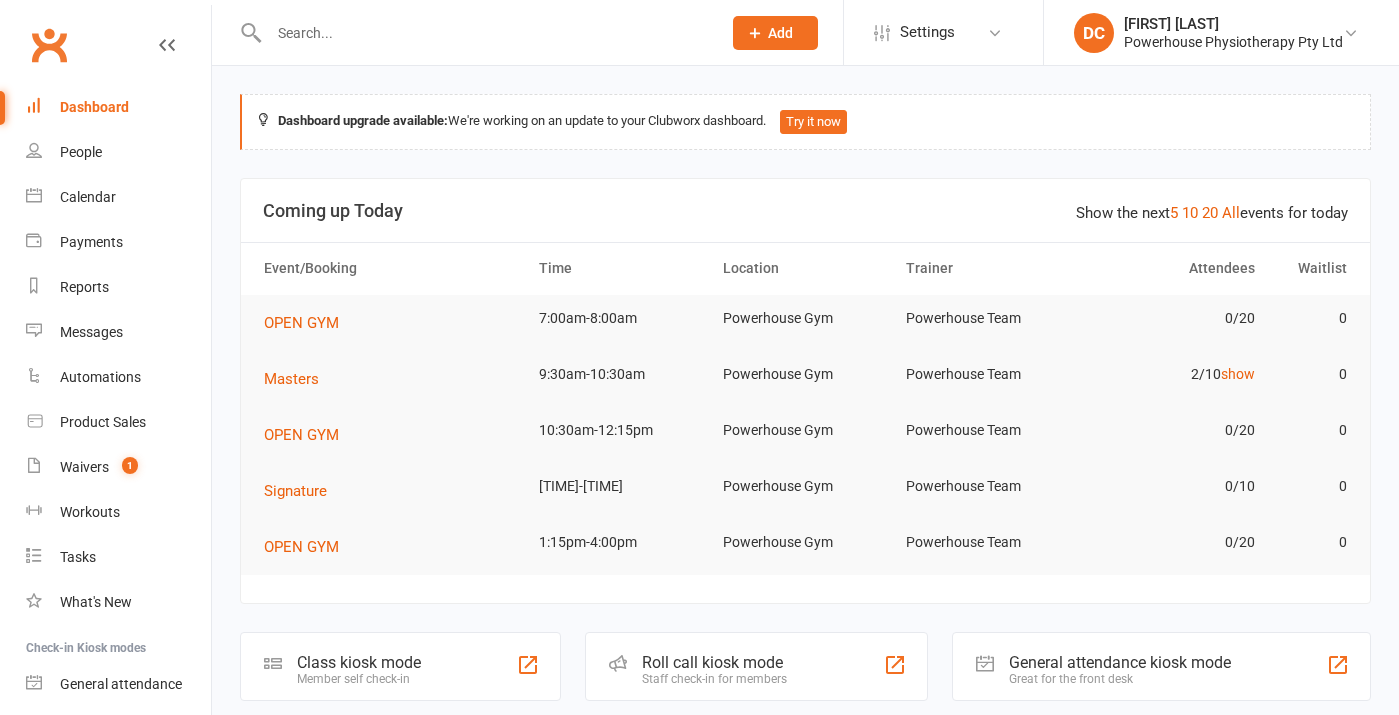 scroll, scrollTop: 0, scrollLeft: 0, axis: both 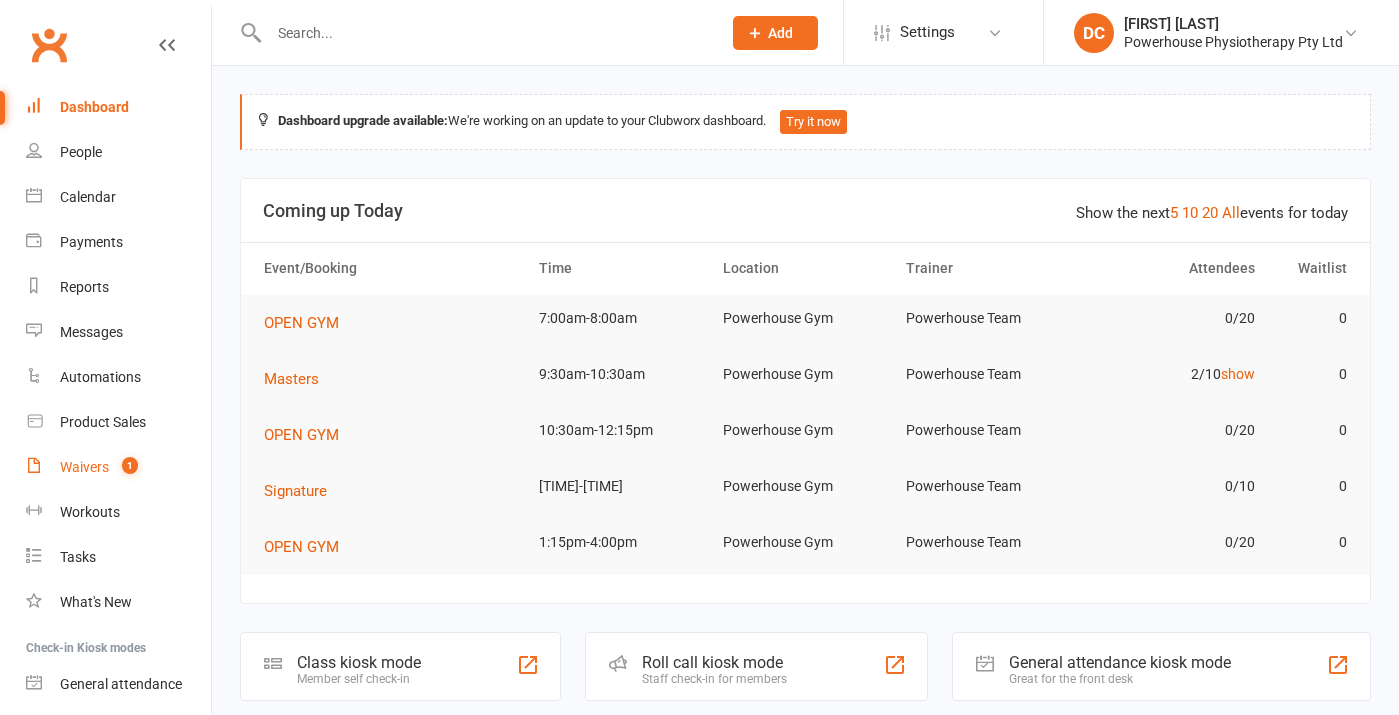 click on "Waivers" at bounding box center (84, 467) 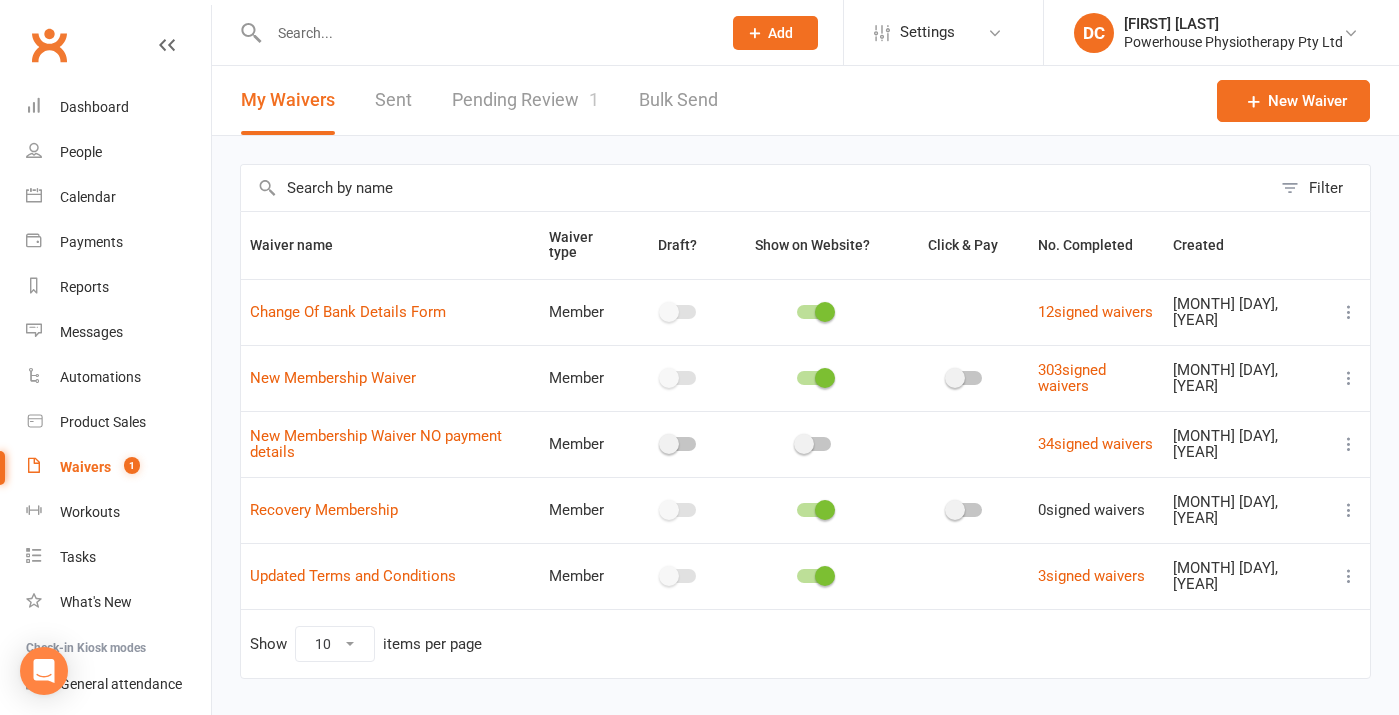 click on "Pending Review 1" at bounding box center (525, 100) 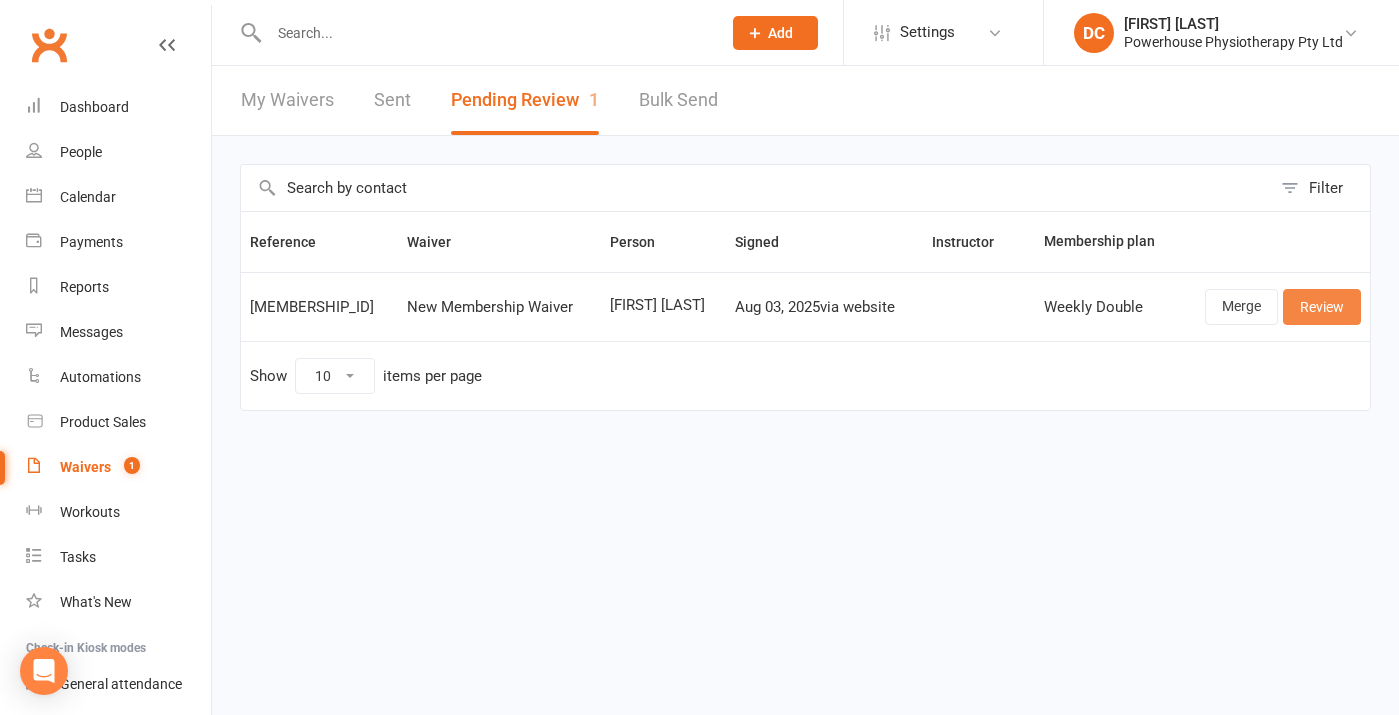 click on "Review" at bounding box center [1322, 307] 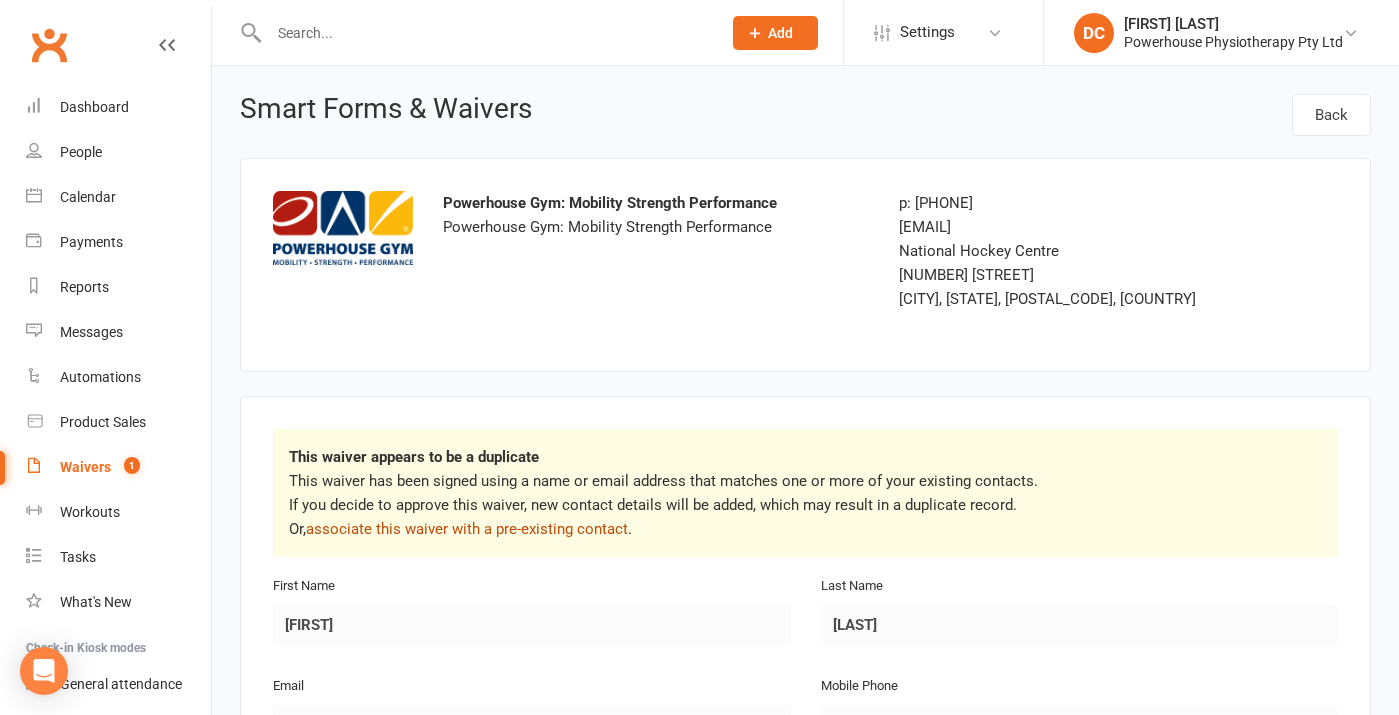 click on "associate this waiver with a pre-existing contact" at bounding box center (467, 529) 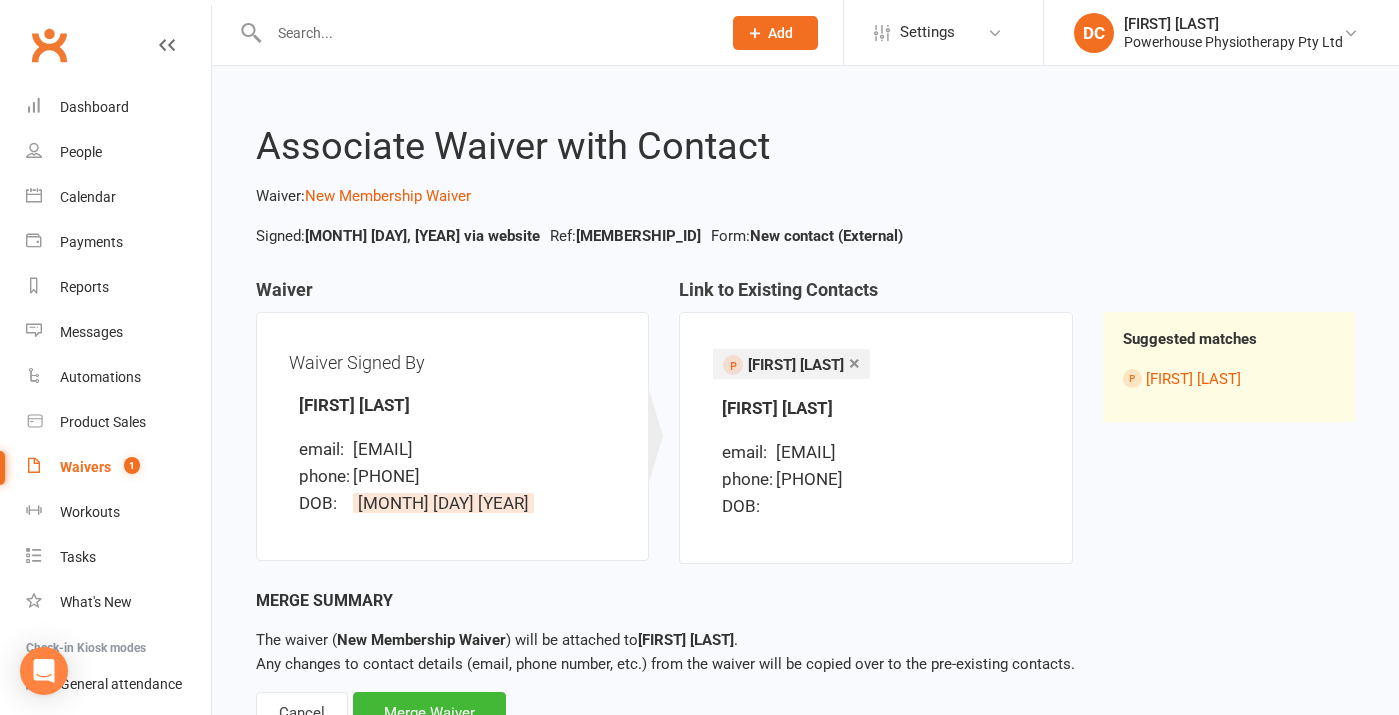 scroll, scrollTop: 80, scrollLeft: 0, axis: vertical 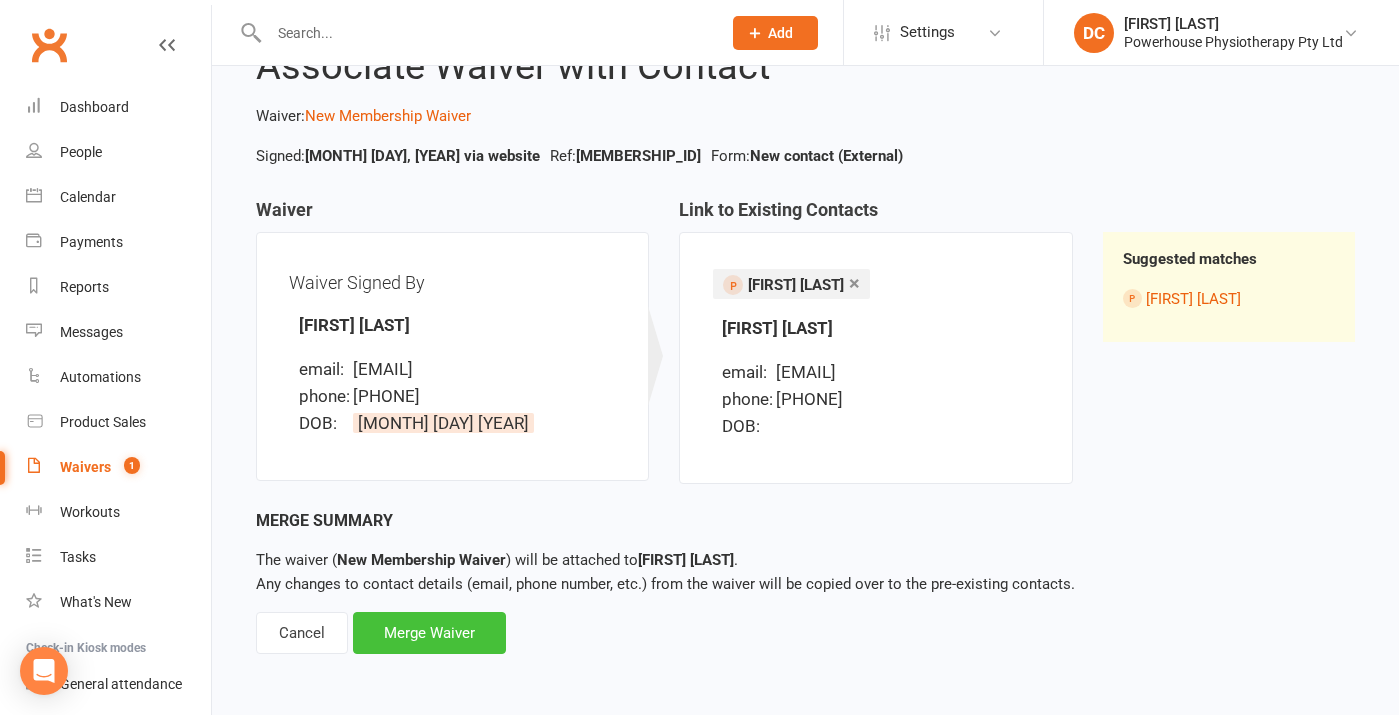 click on "Merge Waiver" at bounding box center [429, 633] 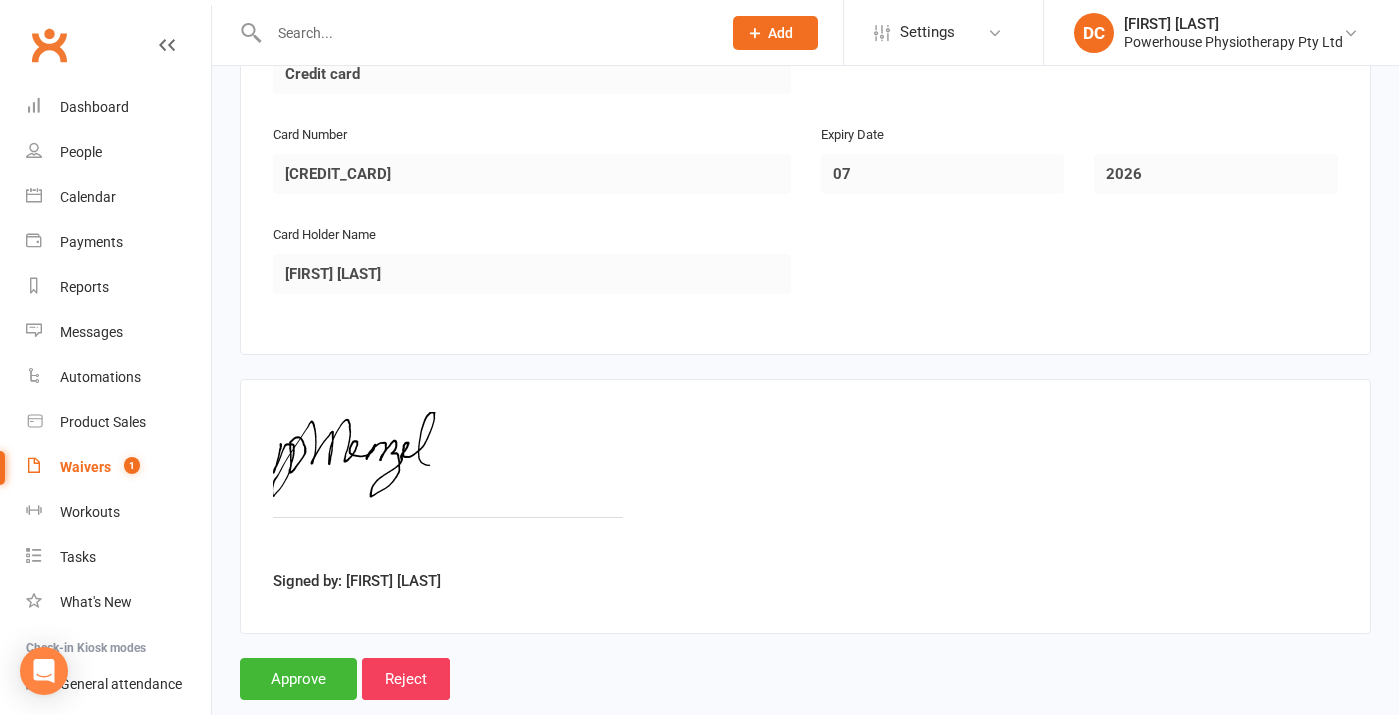 scroll, scrollTop: 3256, scrollLeft: 0, axis: vertical 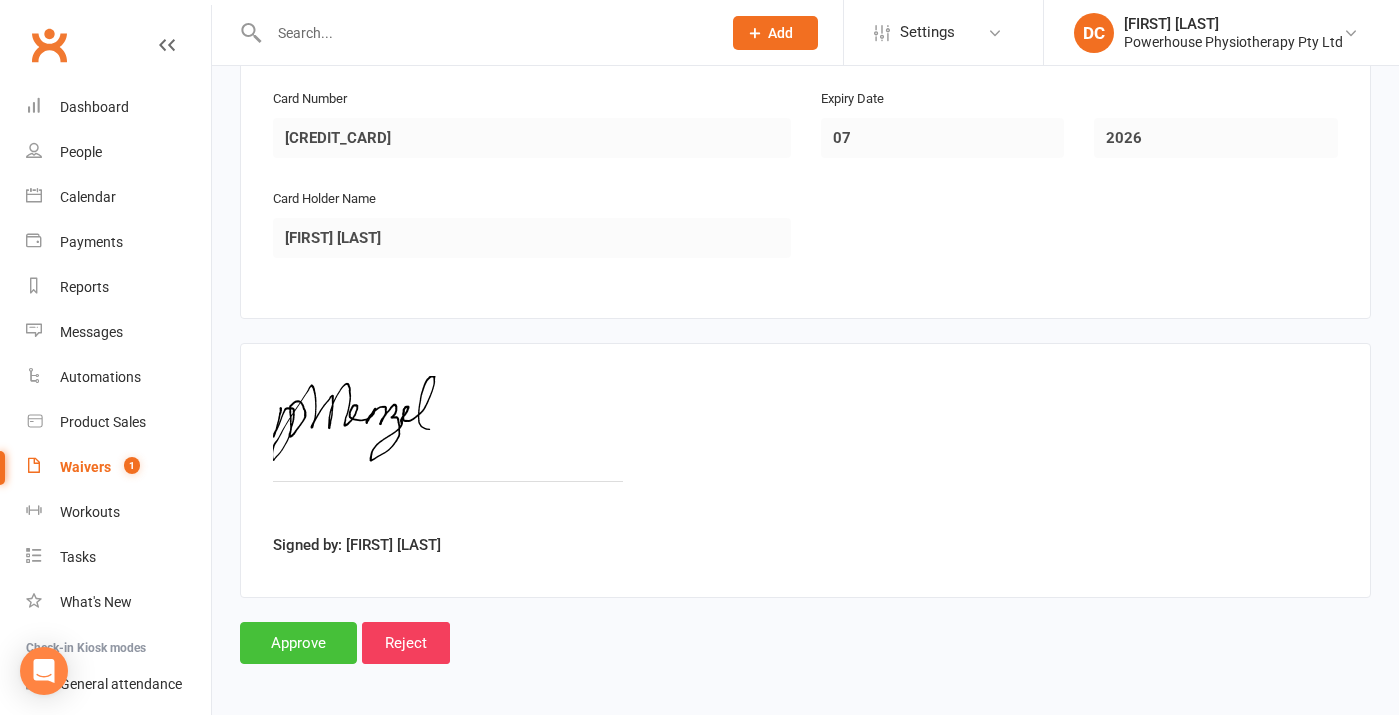 click on "Approve" at bounding box center [298, 643] 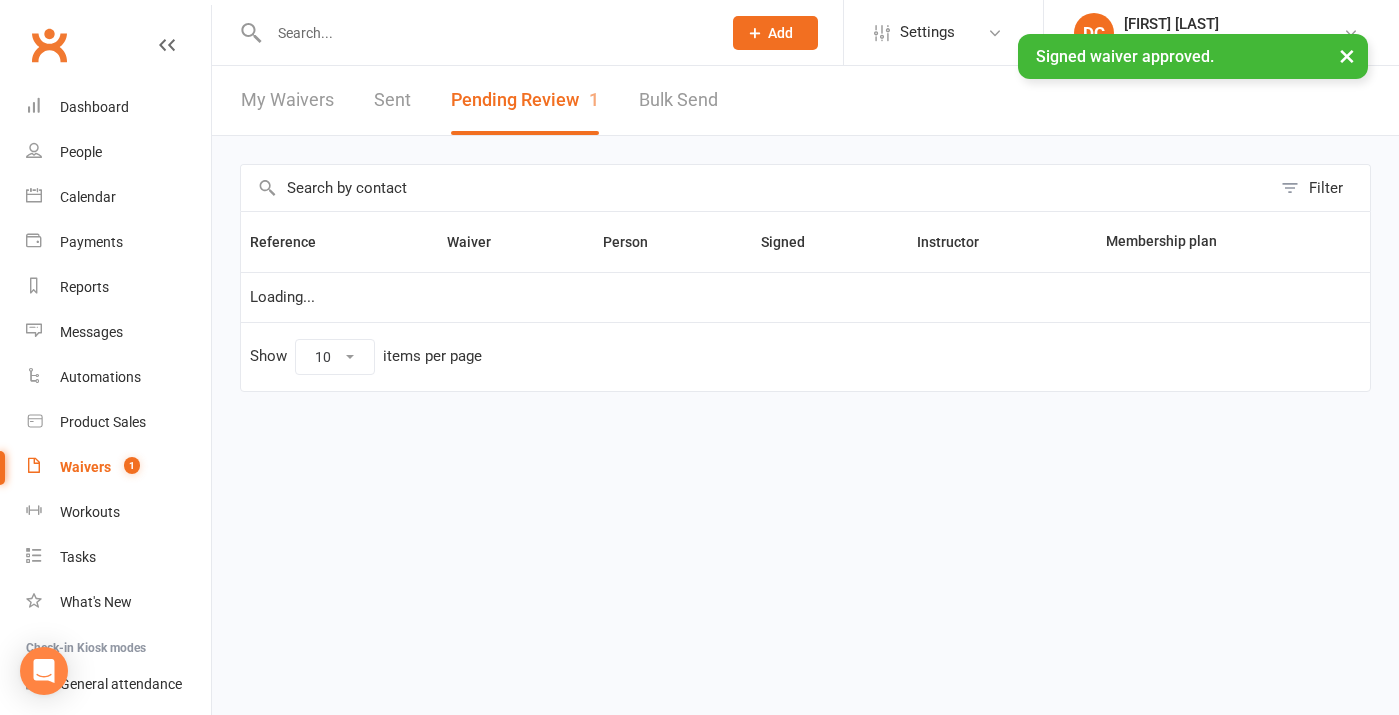 scroll, scrollTop: 0, scrollLeft: 0, axis: both 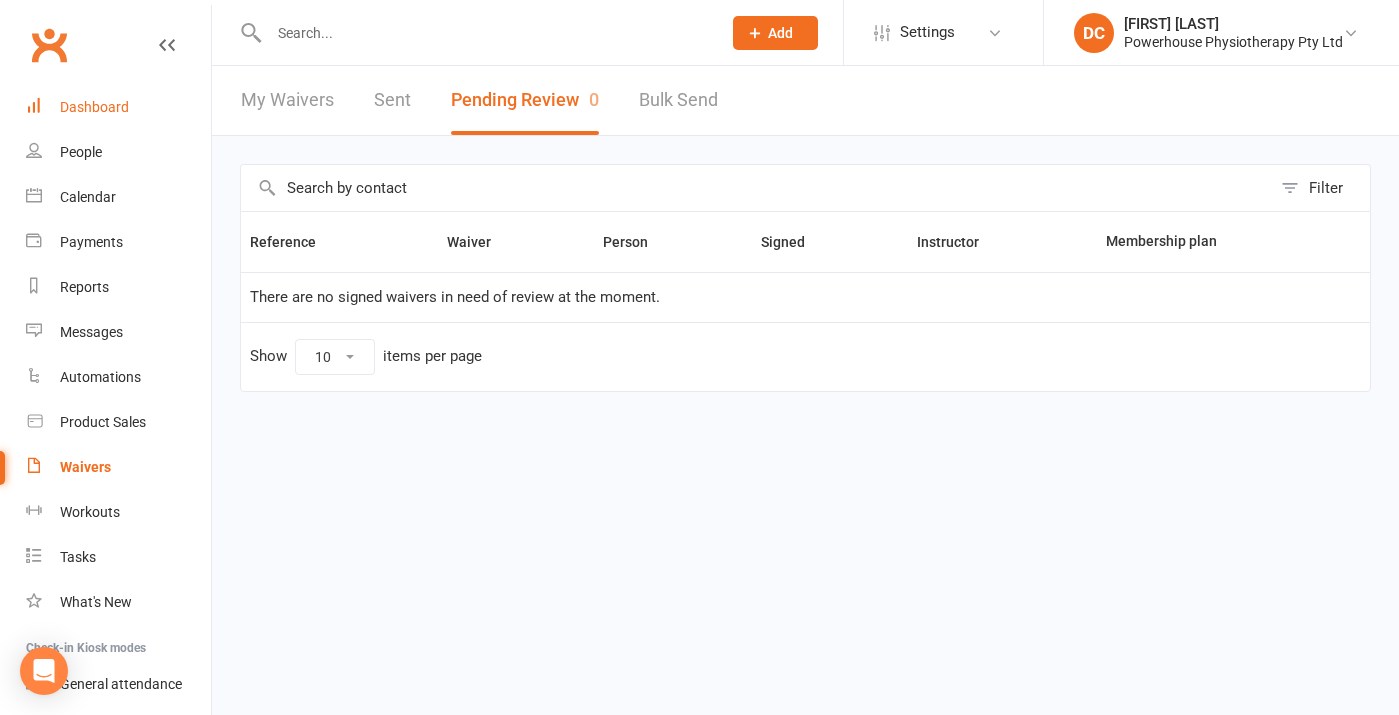 click on "Dashboard" at bounding box center (94, 107) 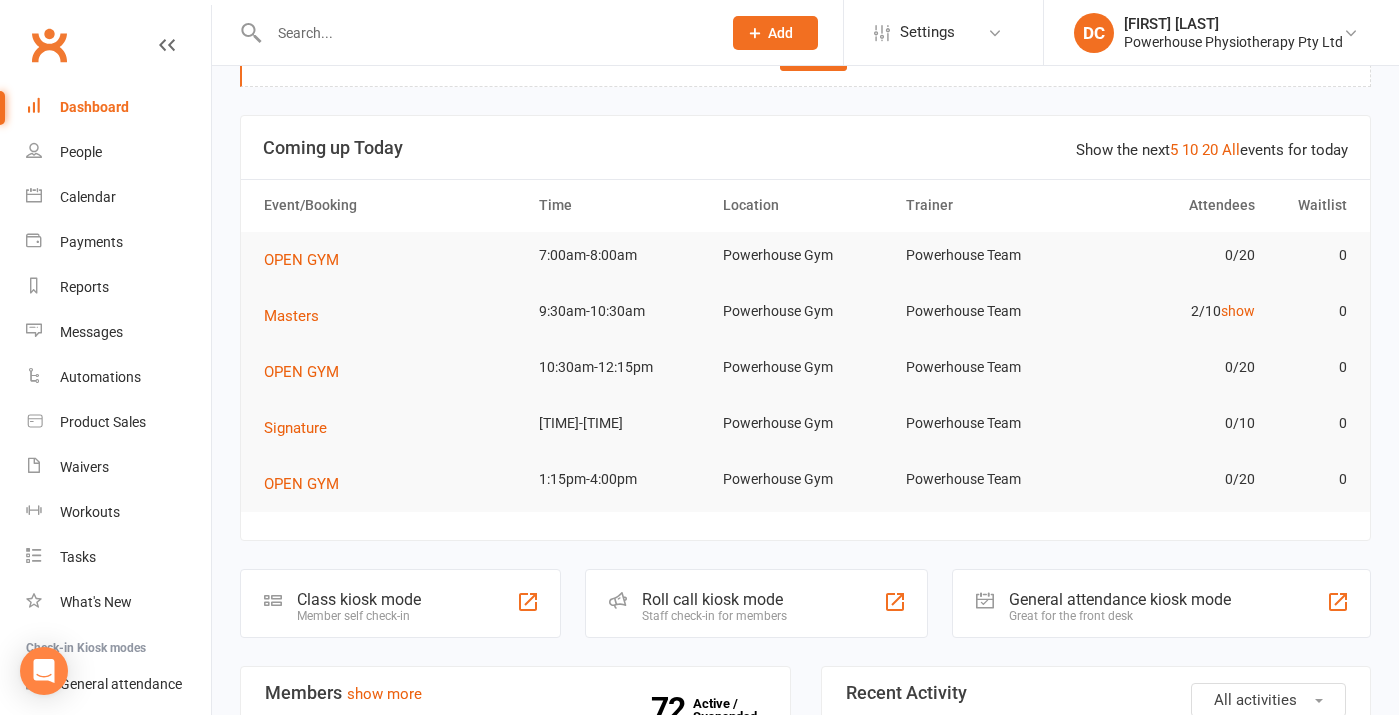 scroll, scrollTop: 0, scrollLeft: 0, axis: both 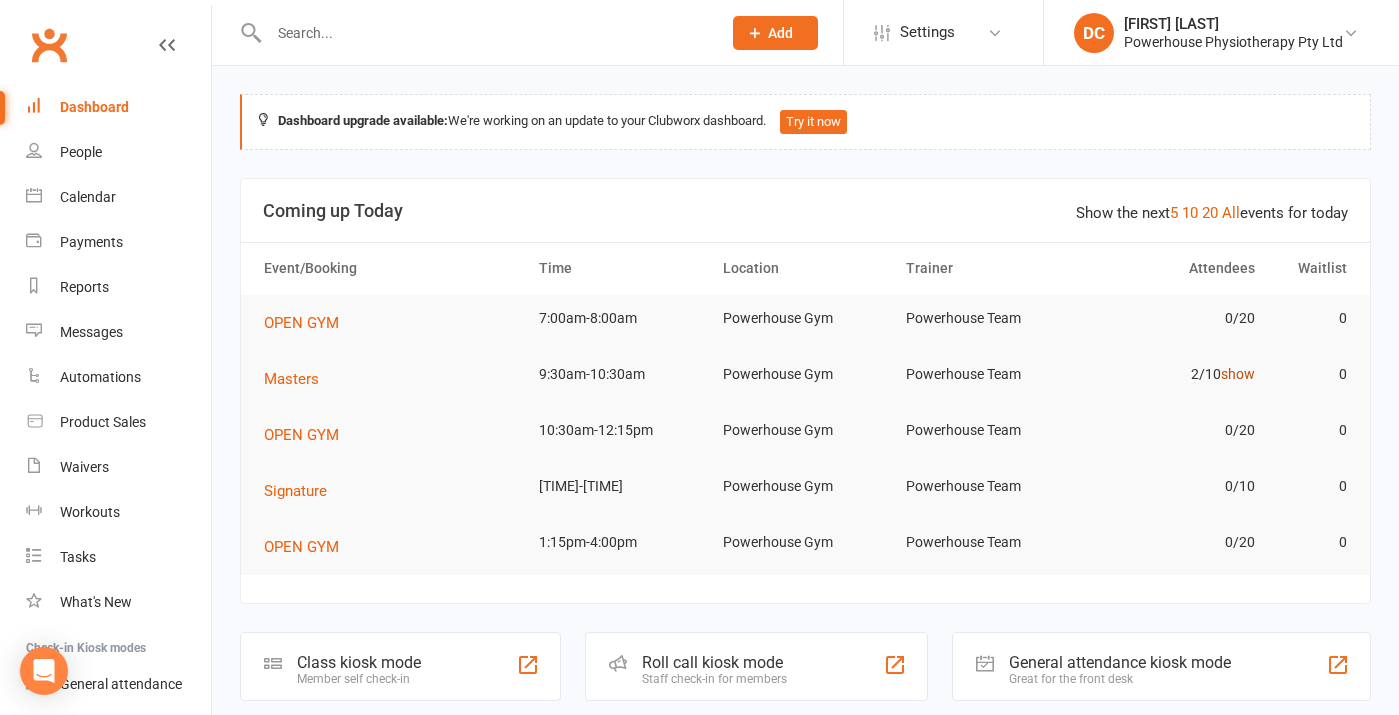 click on "show" at bounding box center (1238, 374) 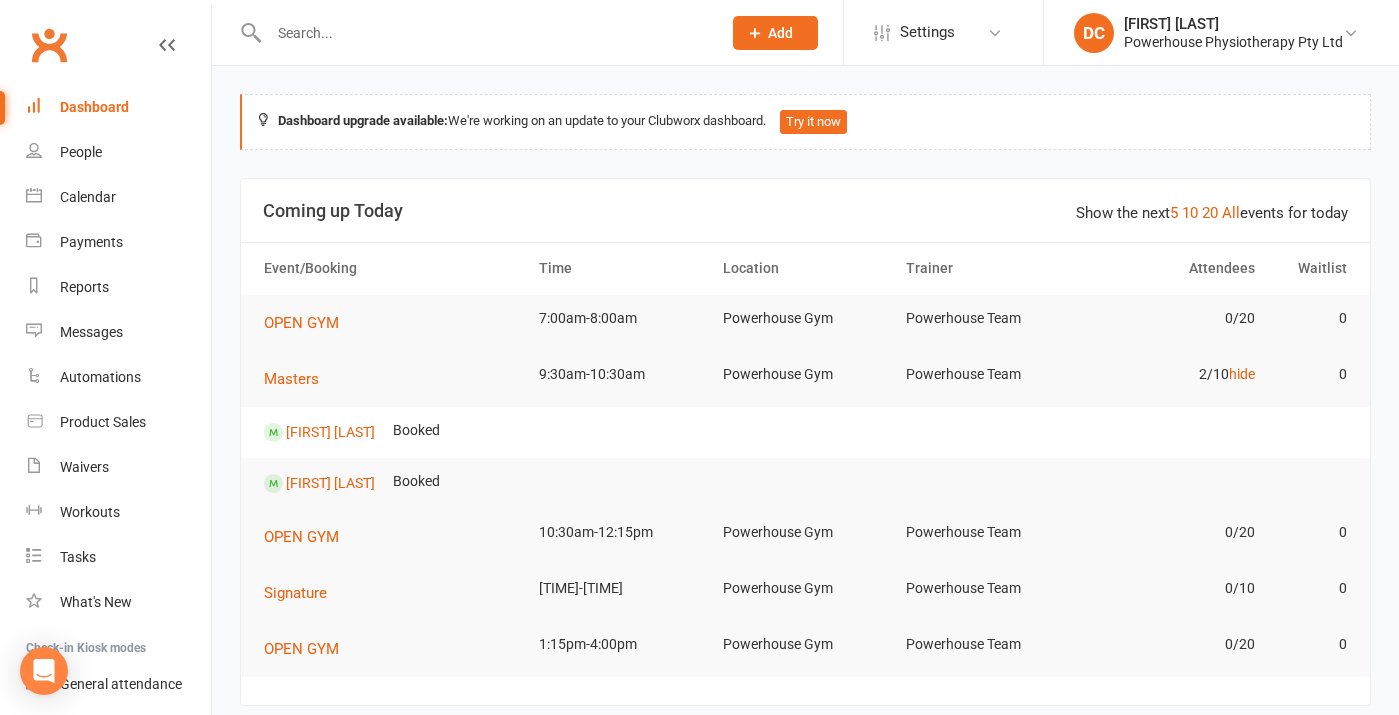 click on "Dashboard" at bounding box center [94, 107] 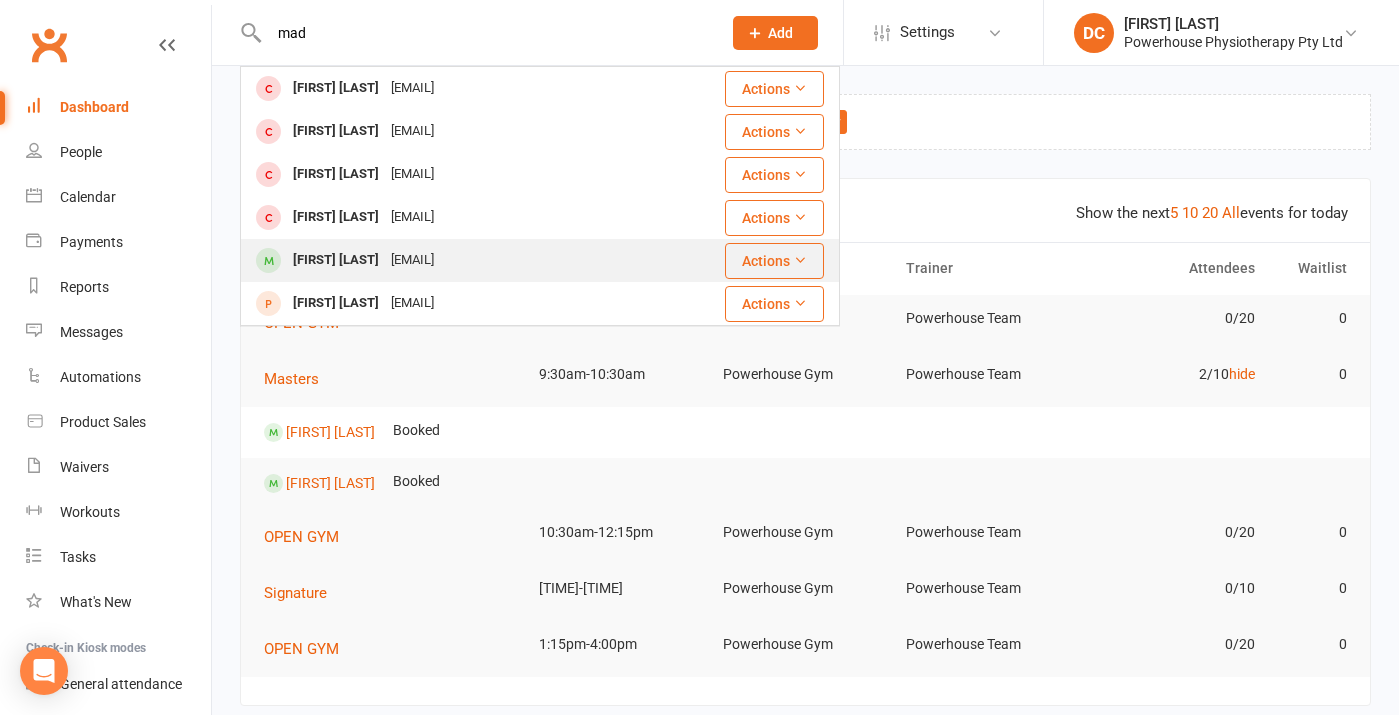 type on "mad" 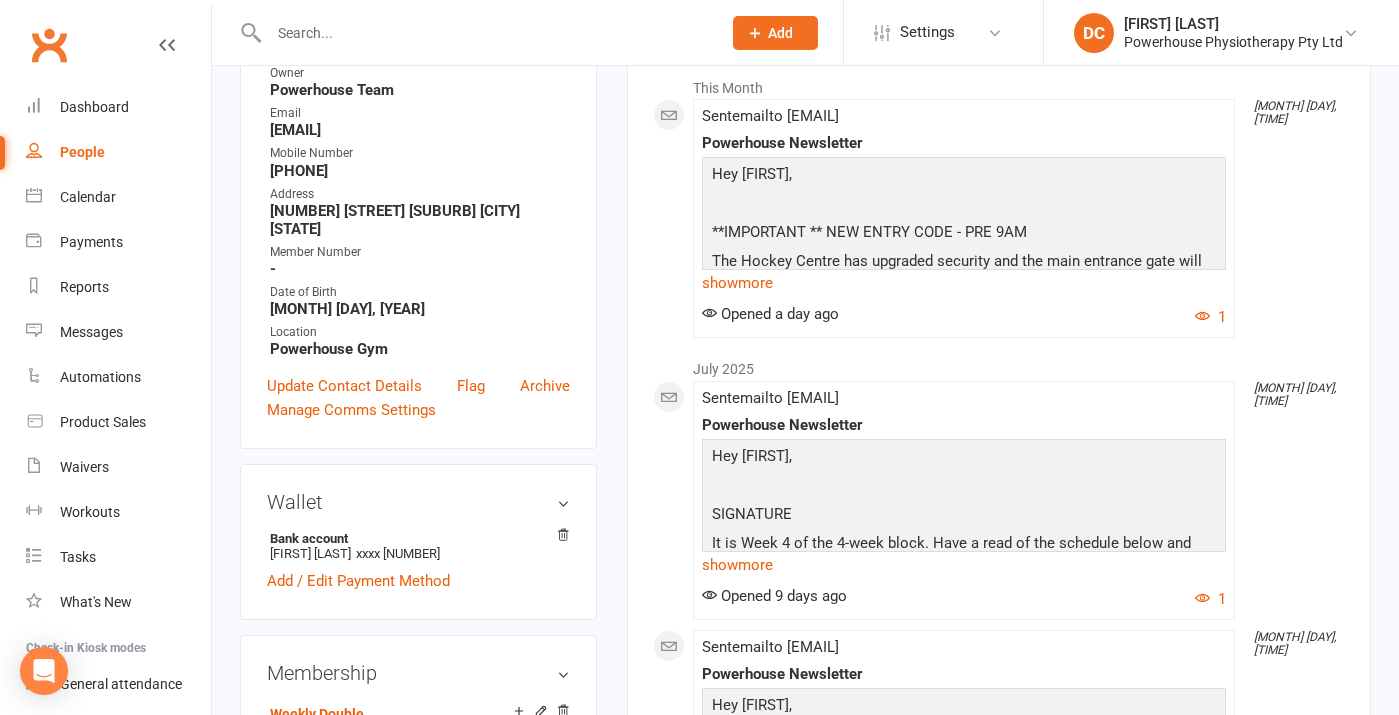 scroll, scrollTop: 327, scrollLeft: 0, axis: vertical 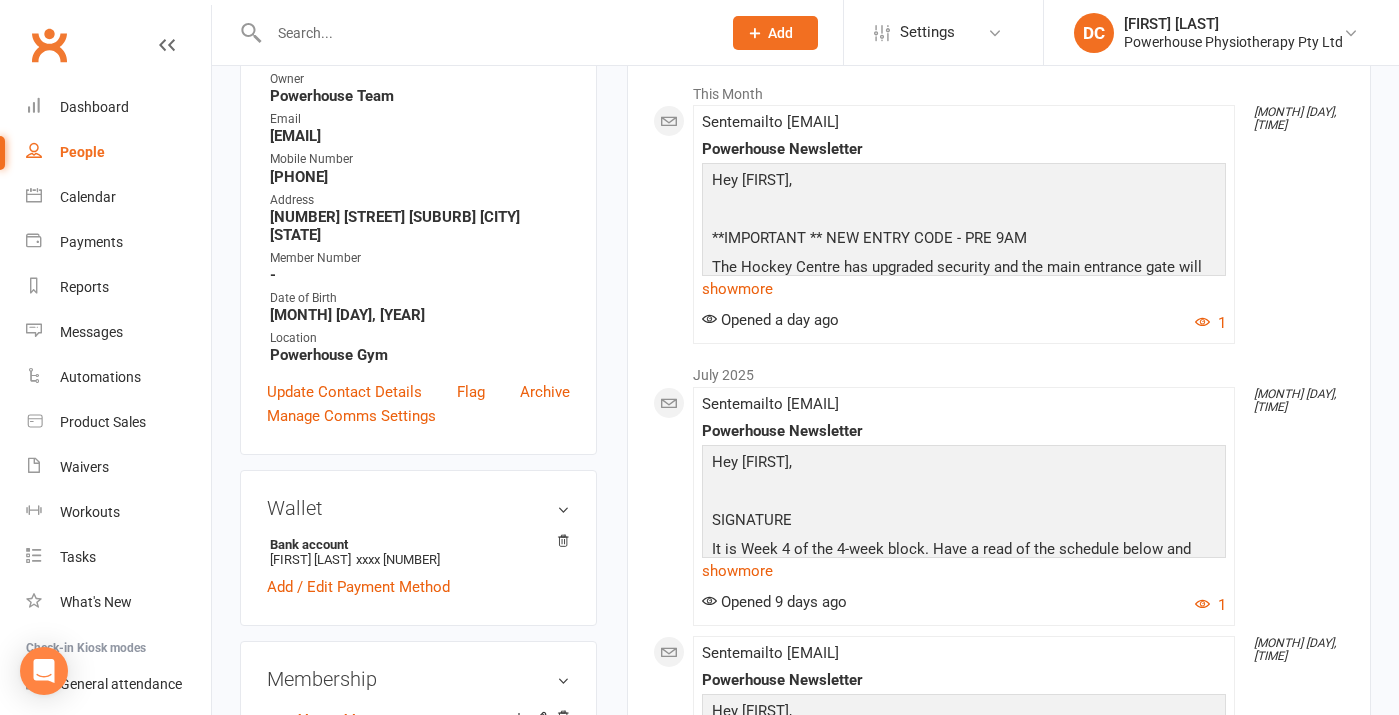 click at bounding box center [485, 33] 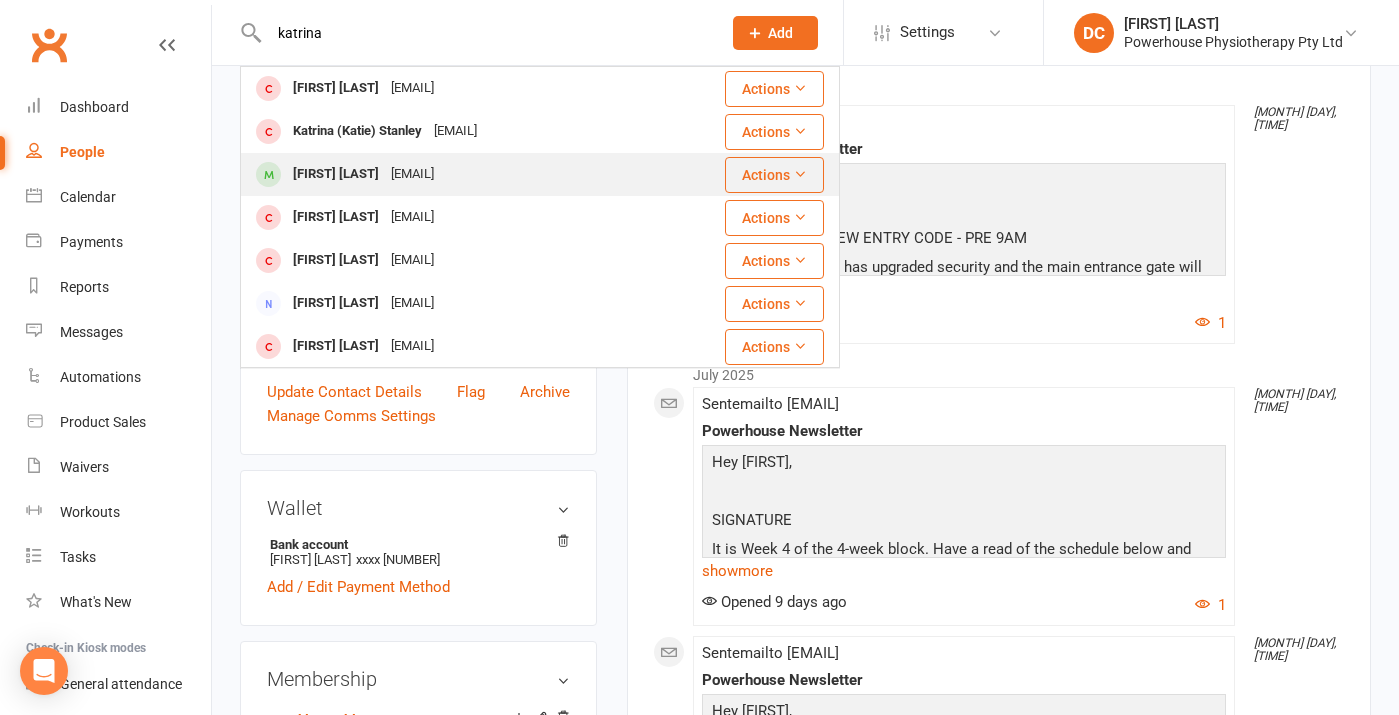 type on "katrina" 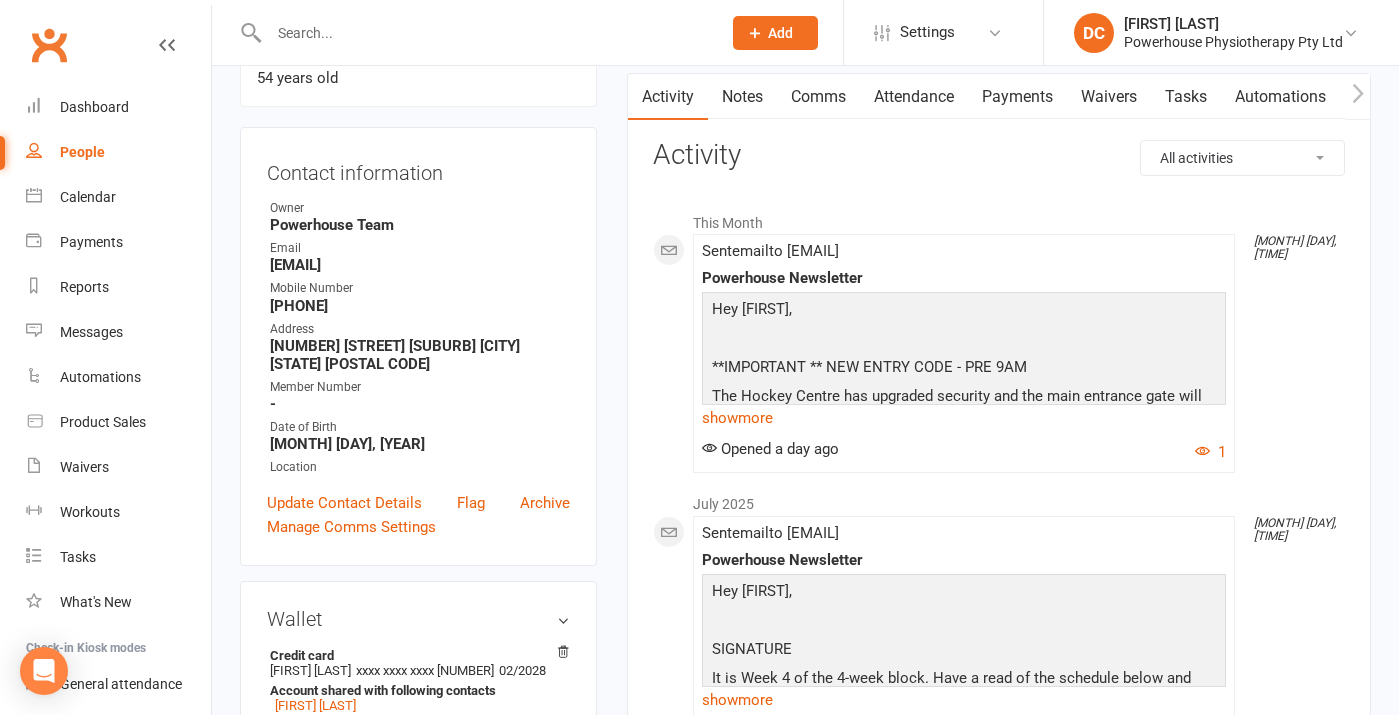 scroll, scrollTop: 193, scrollLeft: 0, axis: vertical 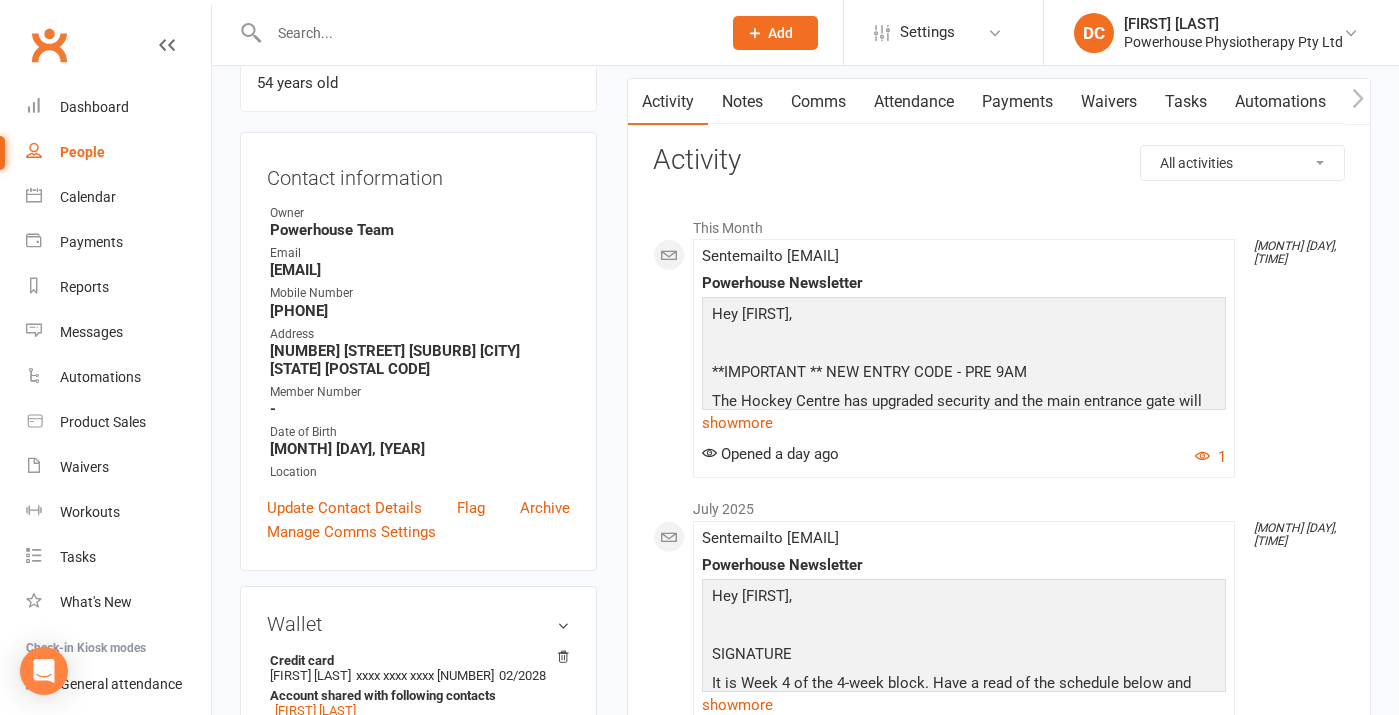 click at bounding box center [485, 33] 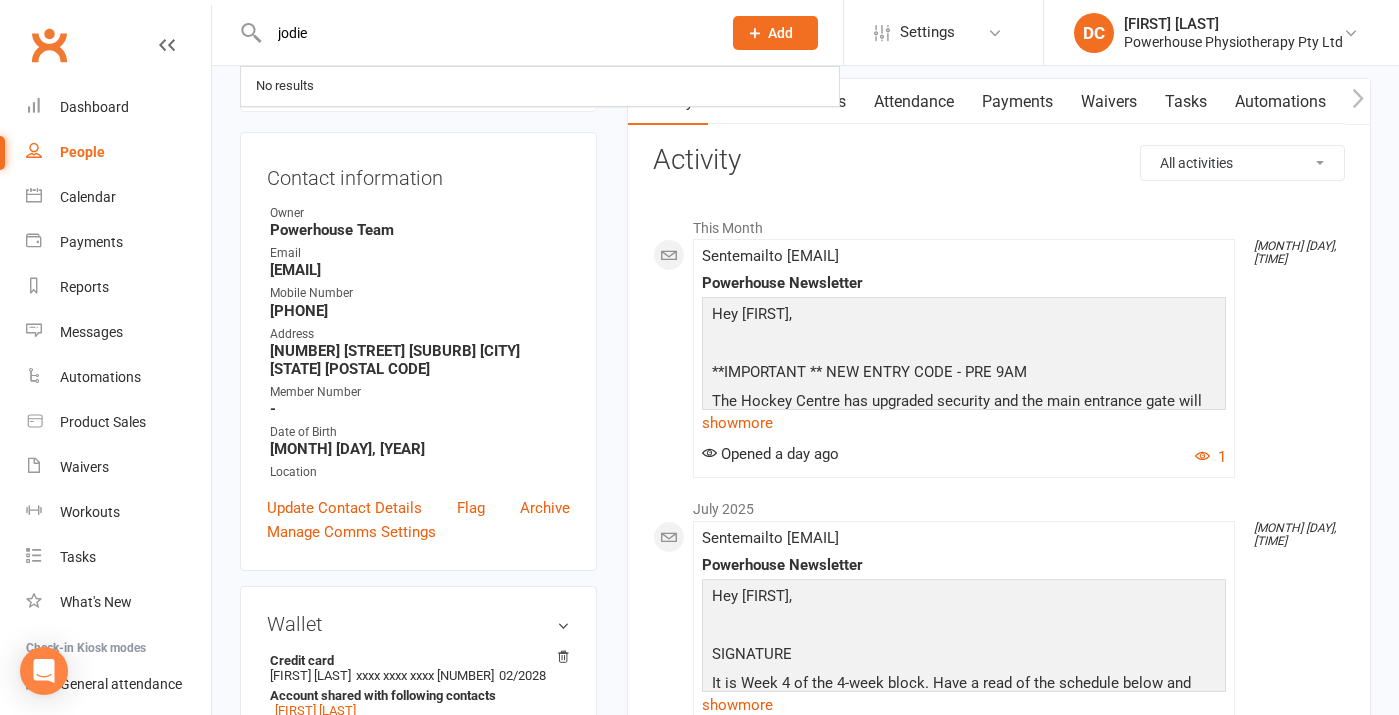 type on "jodie" 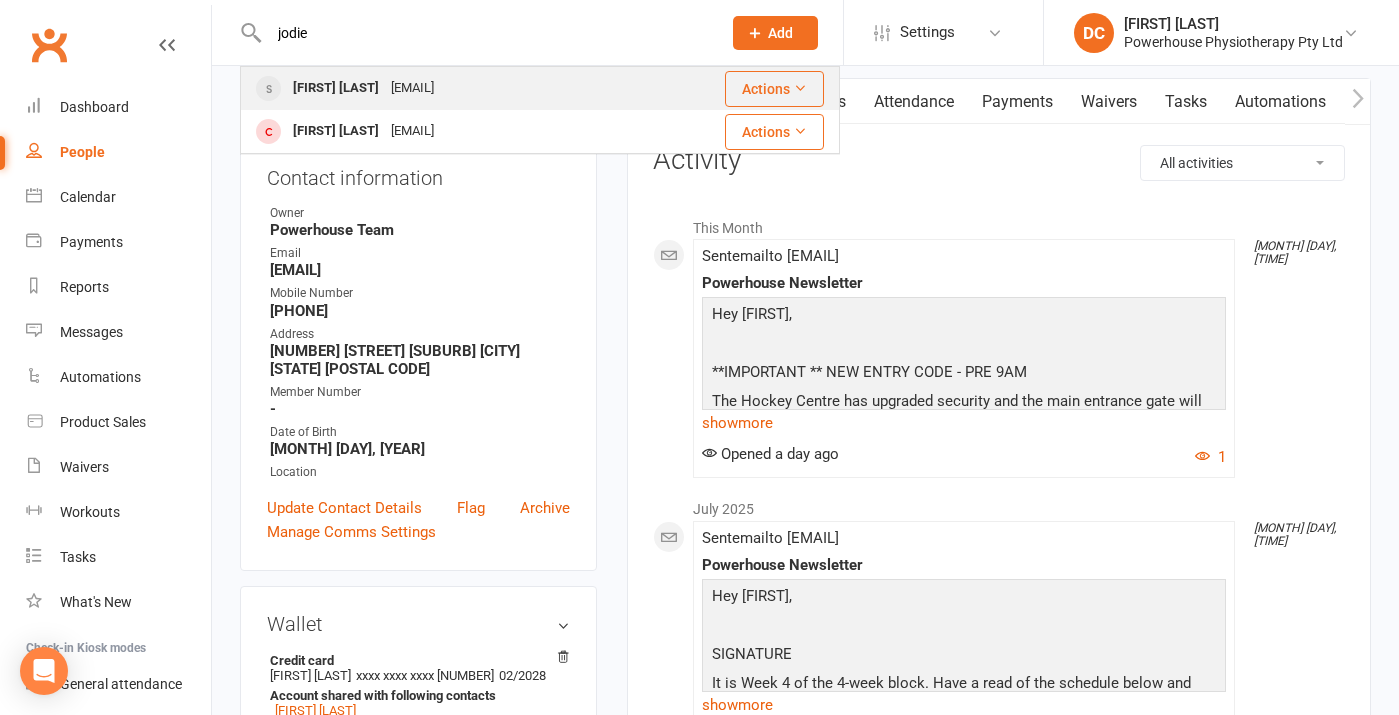 click on "[FIRST] [LAST]" at bounding box center [336, 88] 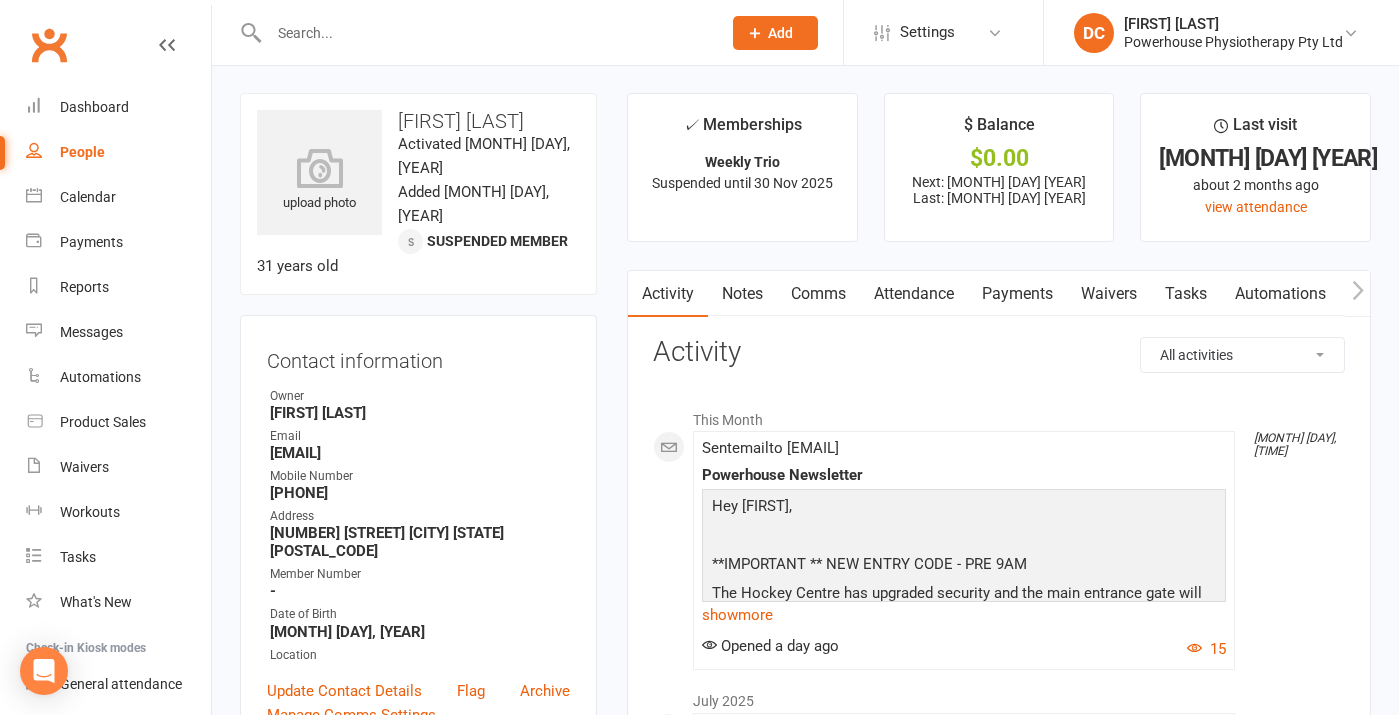 scroll, scrollTop: 0, scrollLeft: 0, axis: both 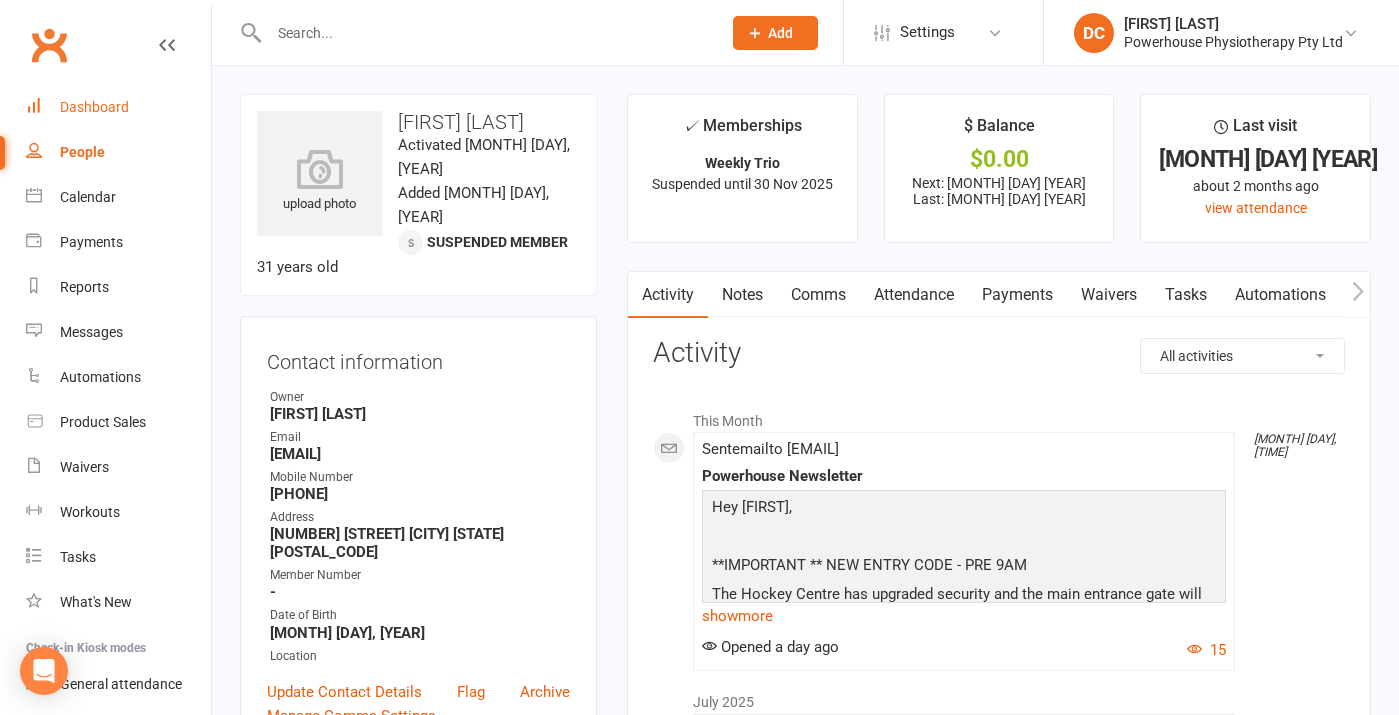 click on "Dashboard" at bounding box center [94, 107] 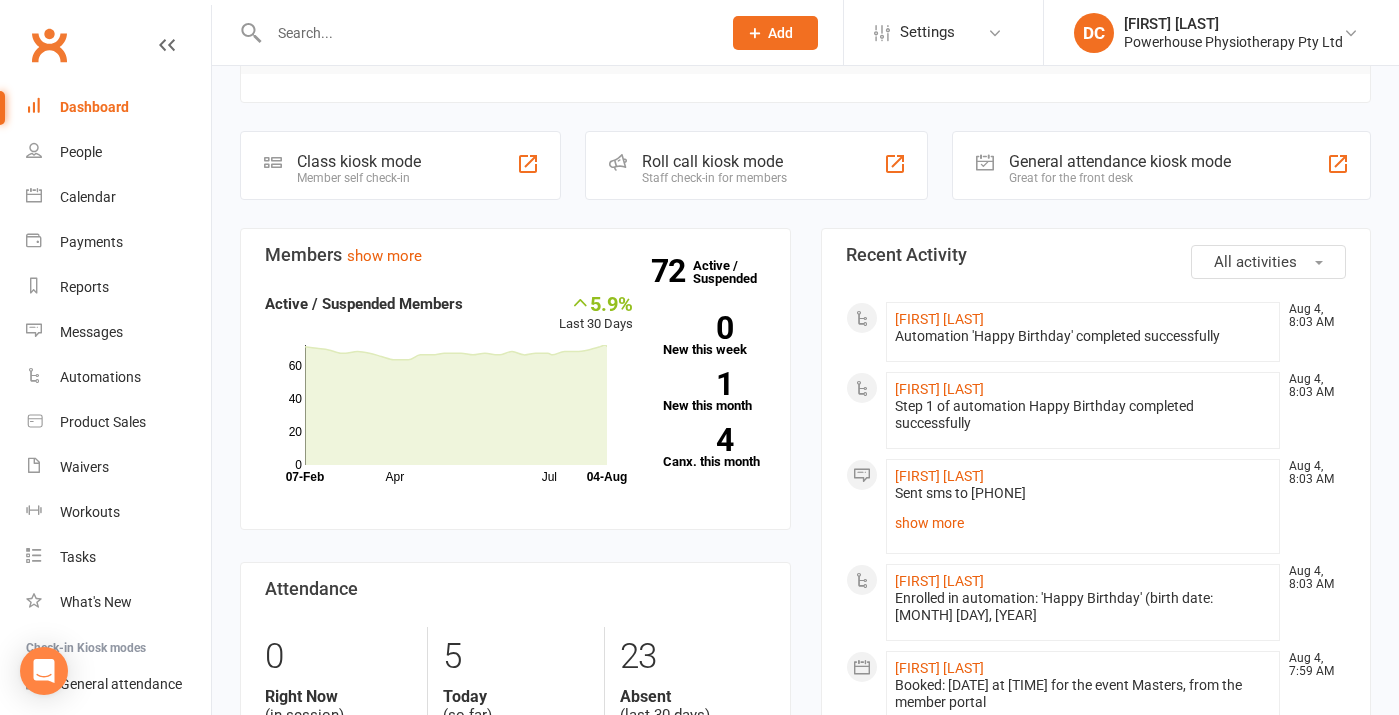 scroll, scrollTop: 503, scrollLeft: 0, axis: vertical 